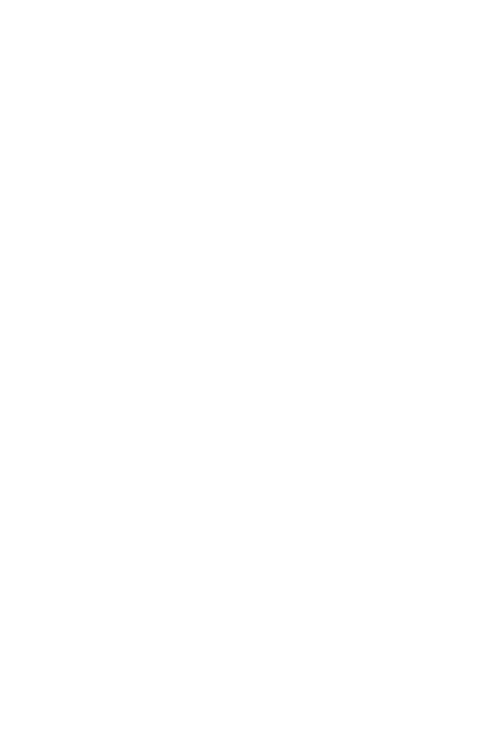 scroll, scrollTop: 0, scrollLeft: 0, axis: both 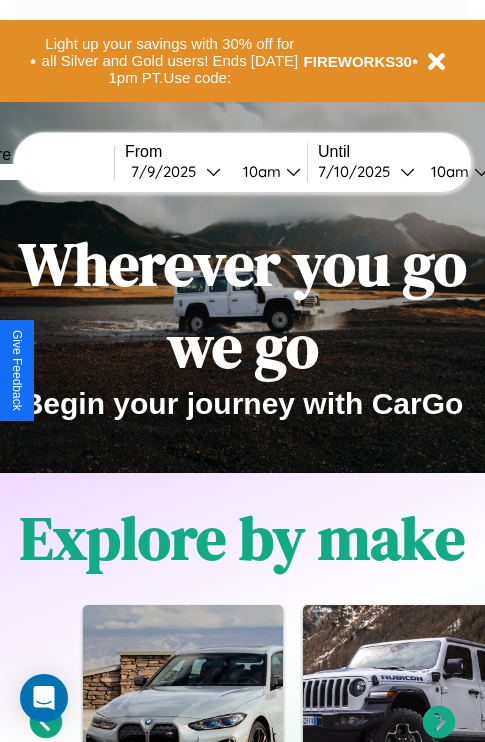 click at bounding box center (39, 172) 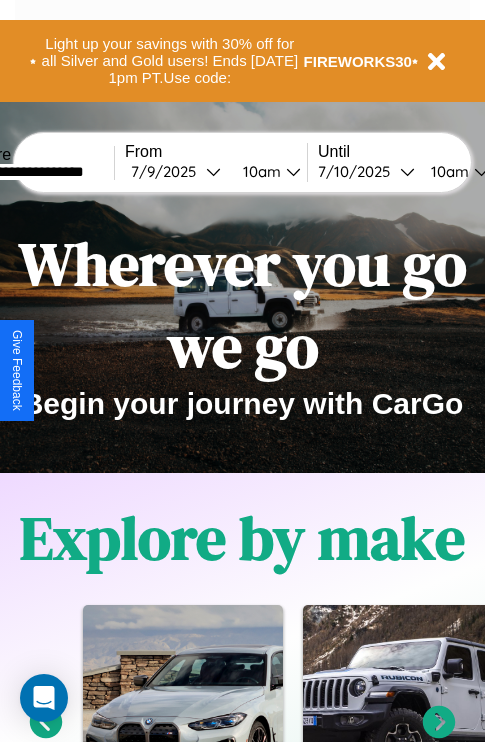 type on "**********" 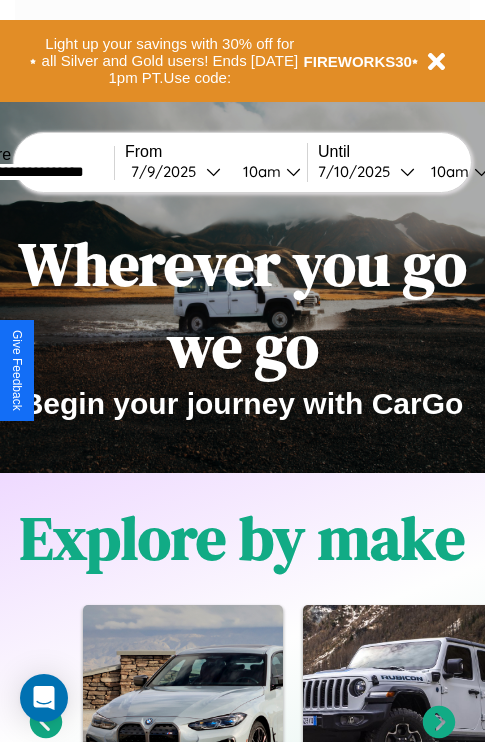 select on "*" 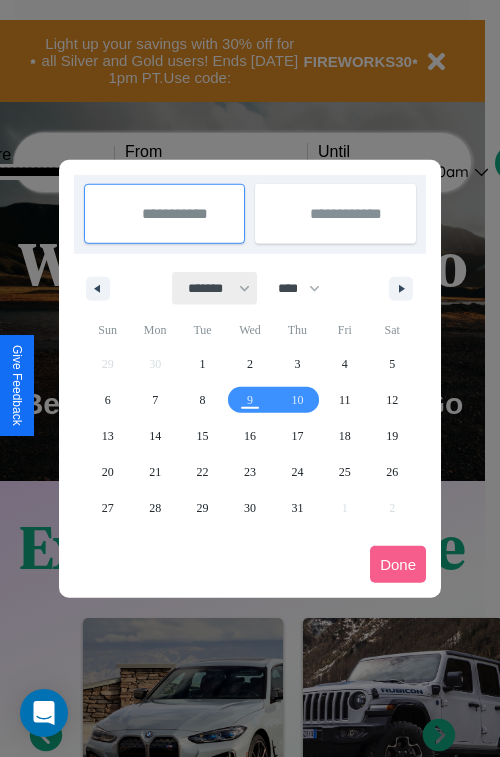 click on "******* ******** ***** ***** *** **** **** ****** ********* ******* ******** ********" at bounding box center (215, 288) 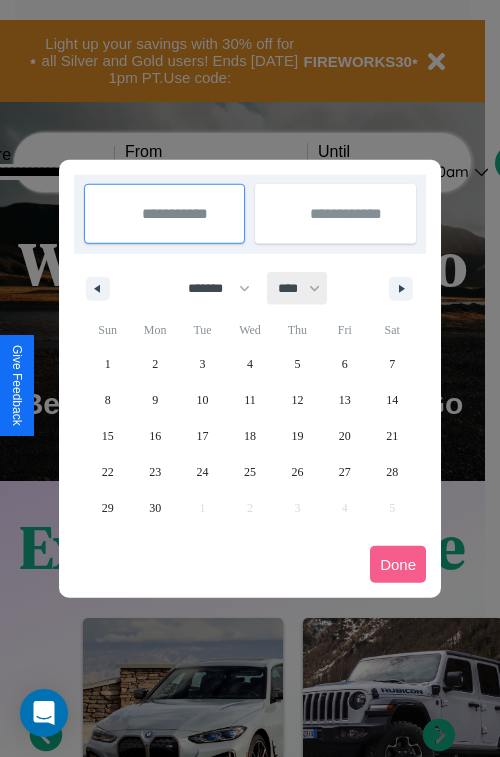 click on "**** **** **** **** **** **** **** **** **** **** **** **** **** **** **** **** **** **** **** **** **** **** **** **** **** **** **** **** **** **** **** **** **** **** **** **** **** **** **** **** **** **** **** **** **** **** **** **** **** **** **** **** **** **** **** **** **** **** **** **** **** **** **** **** **** **** **** **** **** **** **** **** **** **** **** **** **** **** **** **** **** **** **** **** **** **** **** **** **** **** **** **** **** **** **** **** **** **** **** **** **** **** **** **** **** **** **** **** **** **** **** **** **** **** **** **** **** **** **** **** ****" at bounding box center [298, 288] 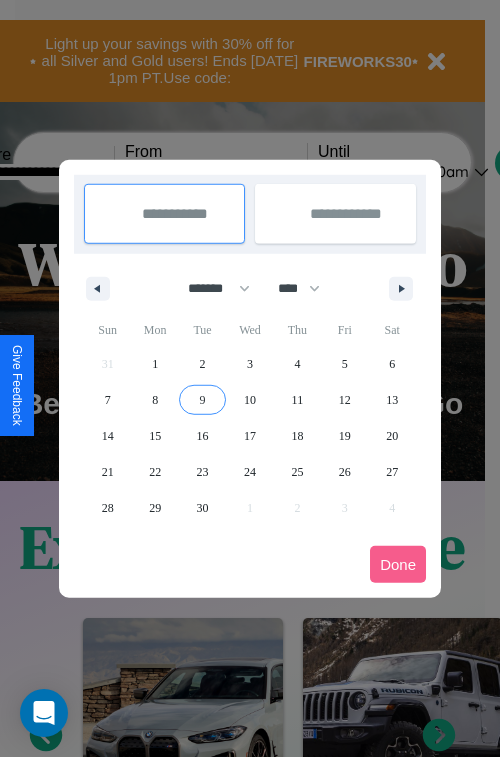 click on "9" at bounding box center [203, 400] 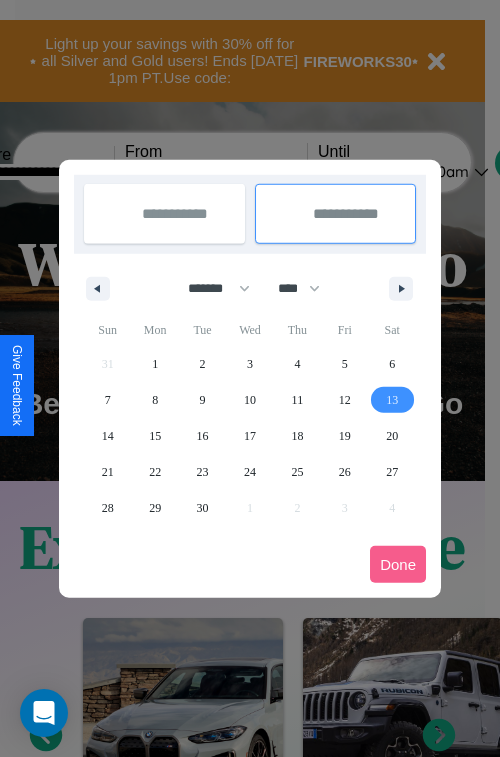 click on "13" at bounding box center (392, 400) 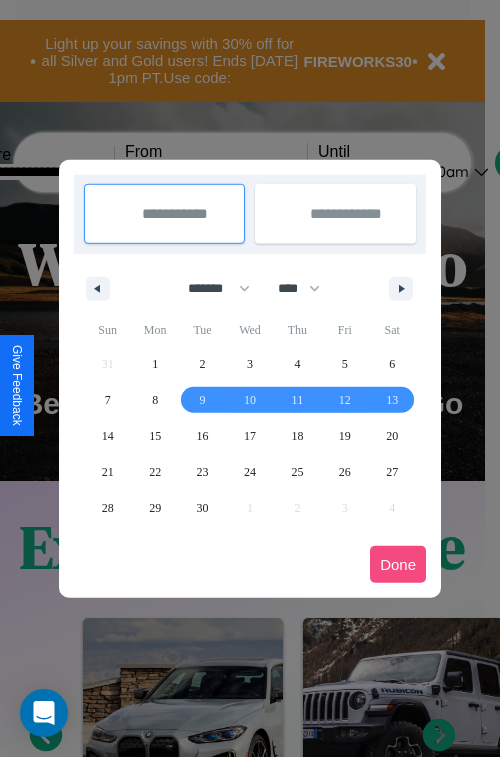 click on "Done" at bounding box center [398, 564] 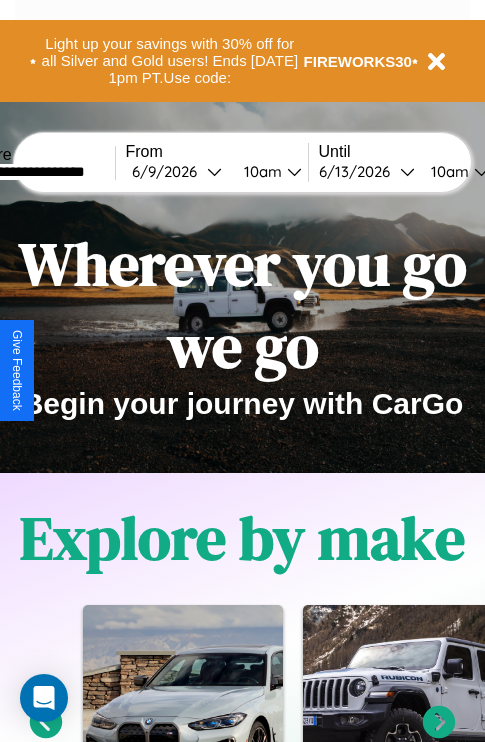 scroll, scrollTop: 0, scrollLeft: 71, axis: horizontal 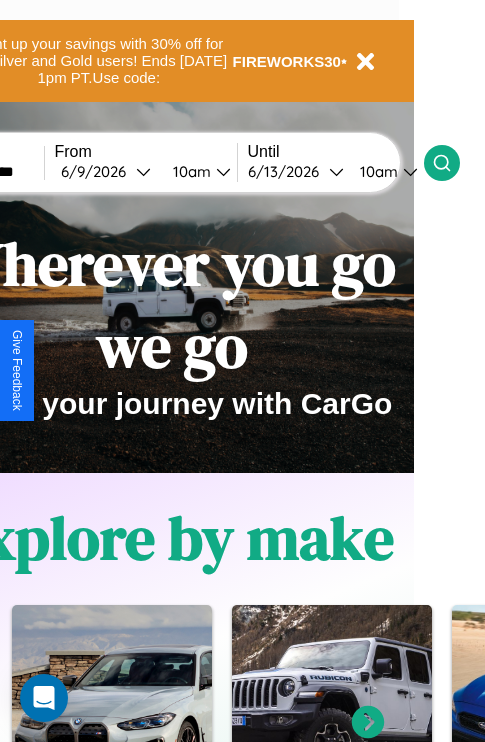 click 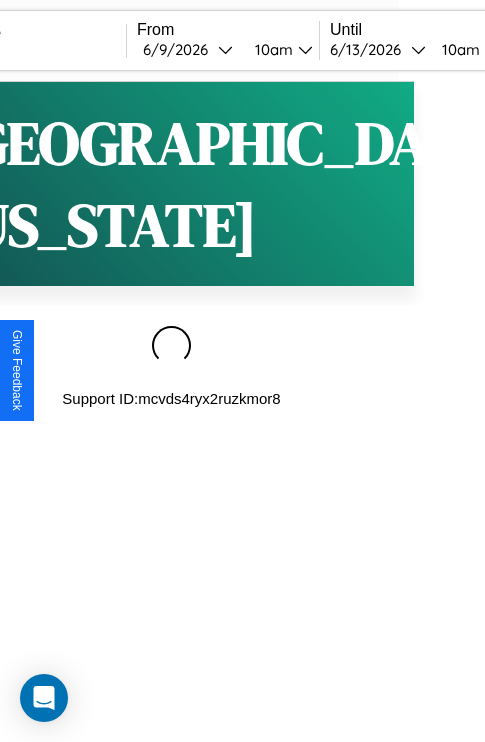 scroll, scrollTop: 0, scrollLeft: 0, axis: both 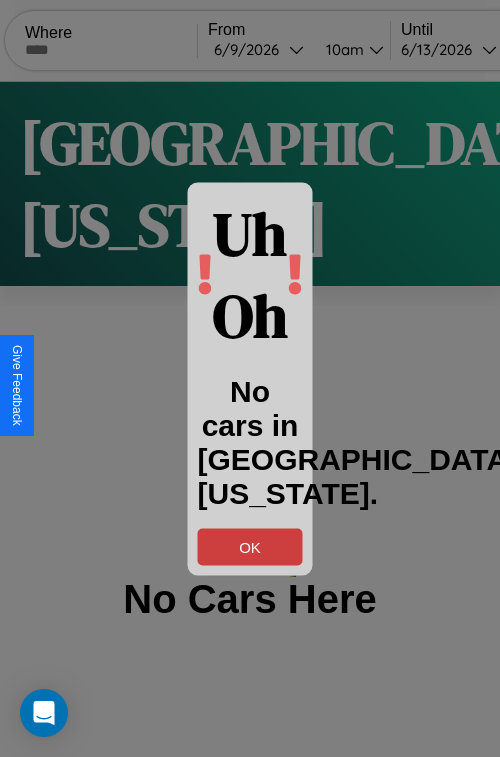 click on "OK" at bounding box center (250, 546) 